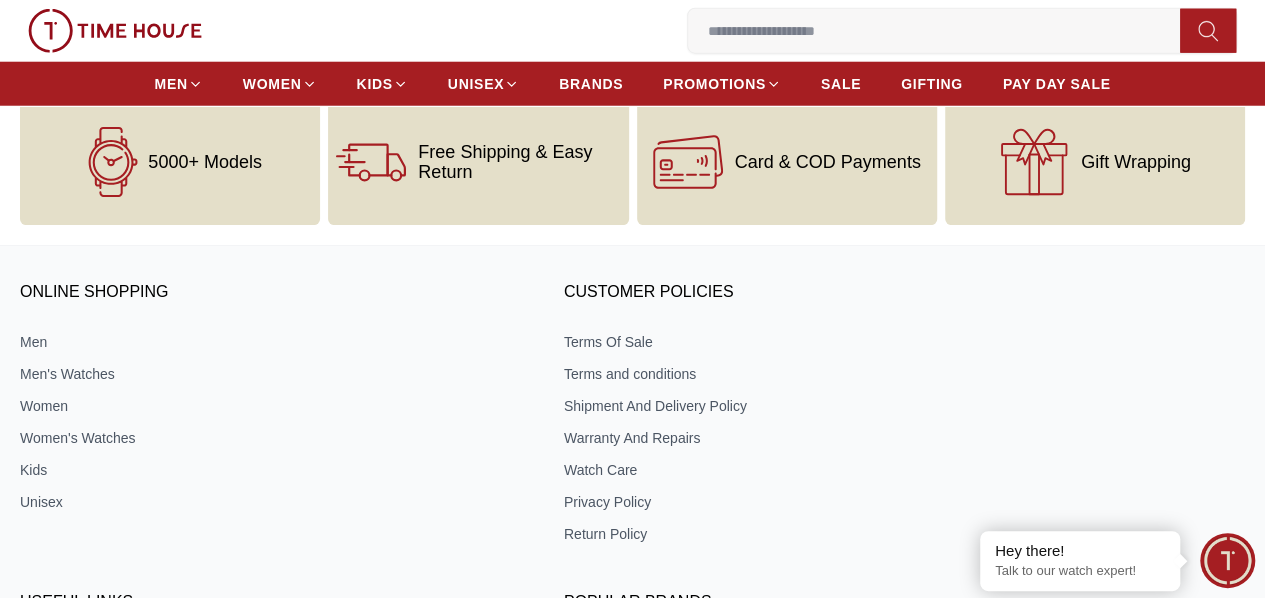 scroll, scrollTop: 2863, scrollLeft: 0, axis: vertical 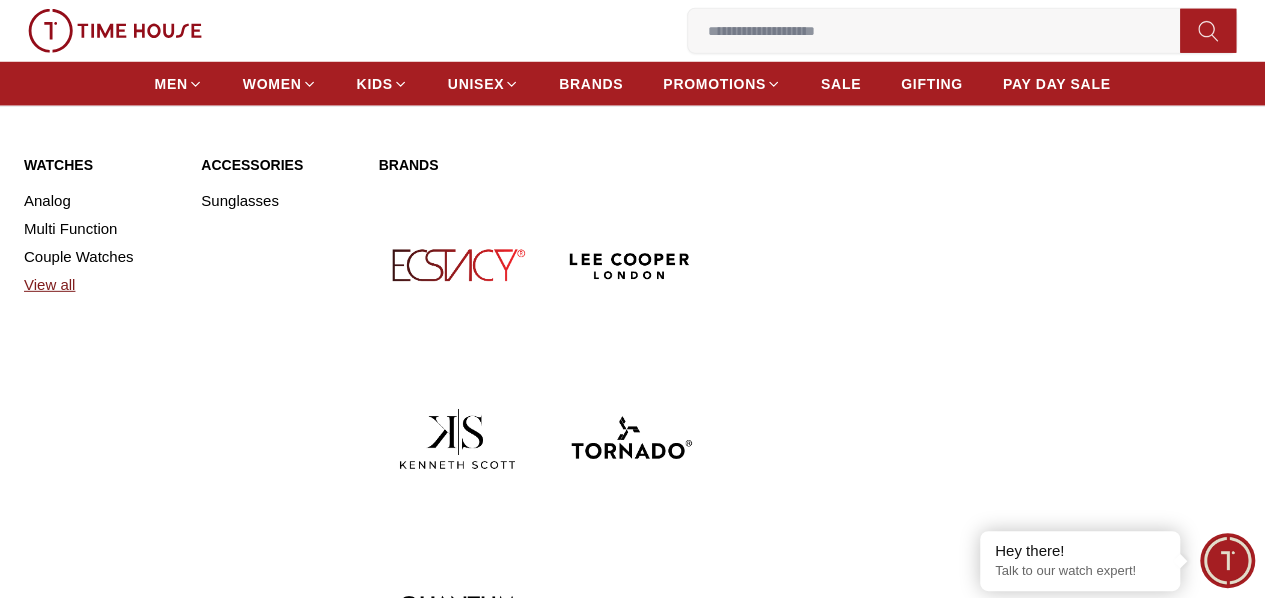 click on "View all" at bounding box center [100, 285] 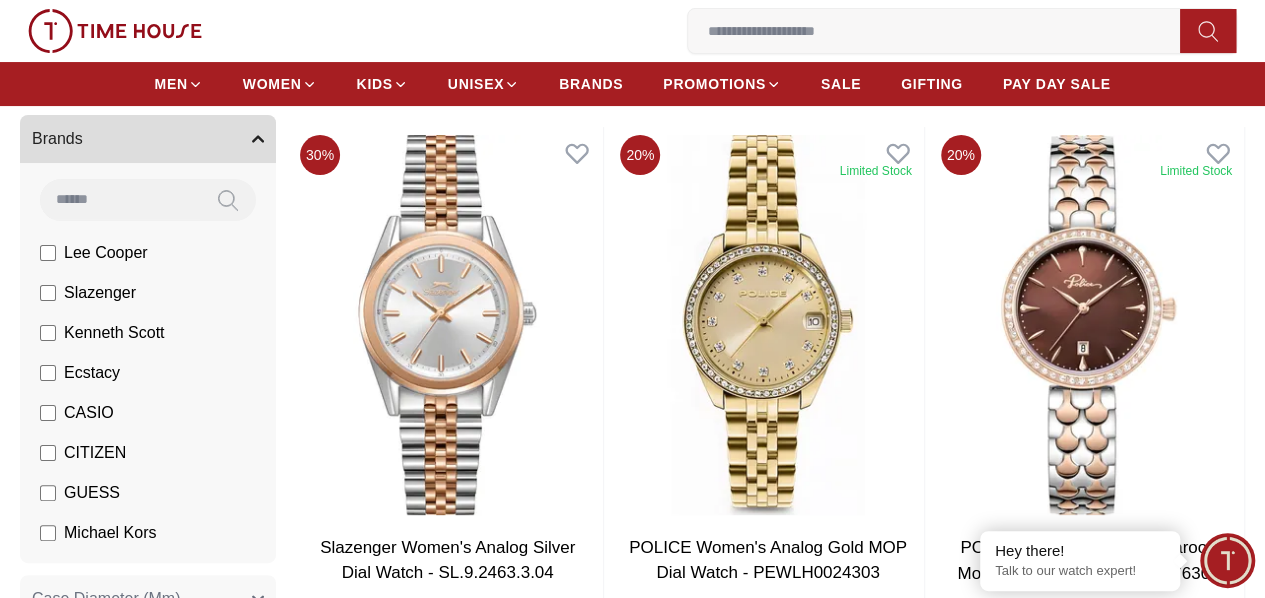 scroll, scrollTop: 0, scrollLeft: 0, axis: both 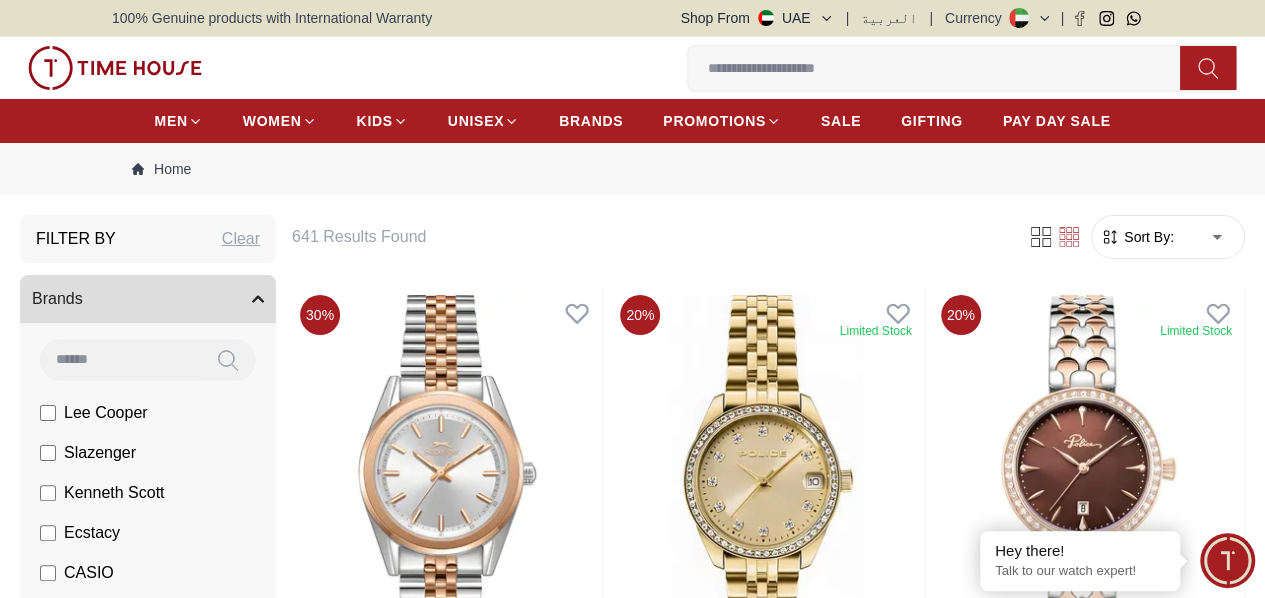 click on "100% Genuine products with International Warranty Shop From UAE | العربية |     Currency    | 0 Wishlist My Bag Help Our Stores My Account 0 Wishlist My Bag MEN WOMEN KIDS UNISEX BRANDS PROMOTIONS SALE GIFTING PAY DAY SALE Home    Filter By Clear Brands Lee Cooper Slazenger Kenneth Scott Ecstacy CASIO CITIZEN GUESS Michael Kors Police G-Shock Ciga Design Case Diameter (Mm) 36 40 34 33.2 36.3 29.8 31.1 34.4 37.4 35.2 34.9 Band Material Metal Silicone Leather Stainless Steel Nylon Brushed With Polished Middle Link Stainless Steel Genuine Leather Genuine Leather  Acetate Resin Stainless steel Calf Leather Band Closure Clasp Buckle Free Adjust Tang Buckle Butterfly Buckle Butterfly Clasp Adjustable Clasp Deployment Clasp Triple-fold Clasp Deployment Clasp with Push Button Three-fold clasp with push button release Deployment with Push Button Release Screen Type Amoled TFT LCD Display Display Type Analog Automatic Mechanical Chronograph Analog-Digital Digital Smart Watch Smart Eco Drive HD-IPS 10" at bounding box center [632, 2605] 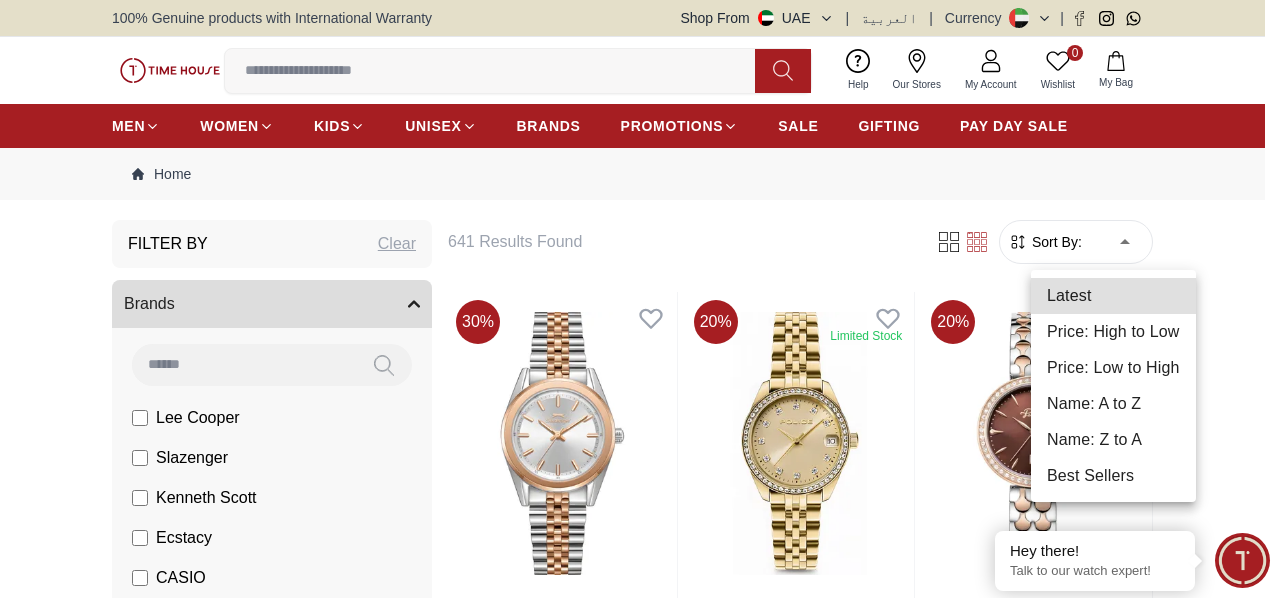 click on "Price: Low to High" at bounding box center [1113, 368] 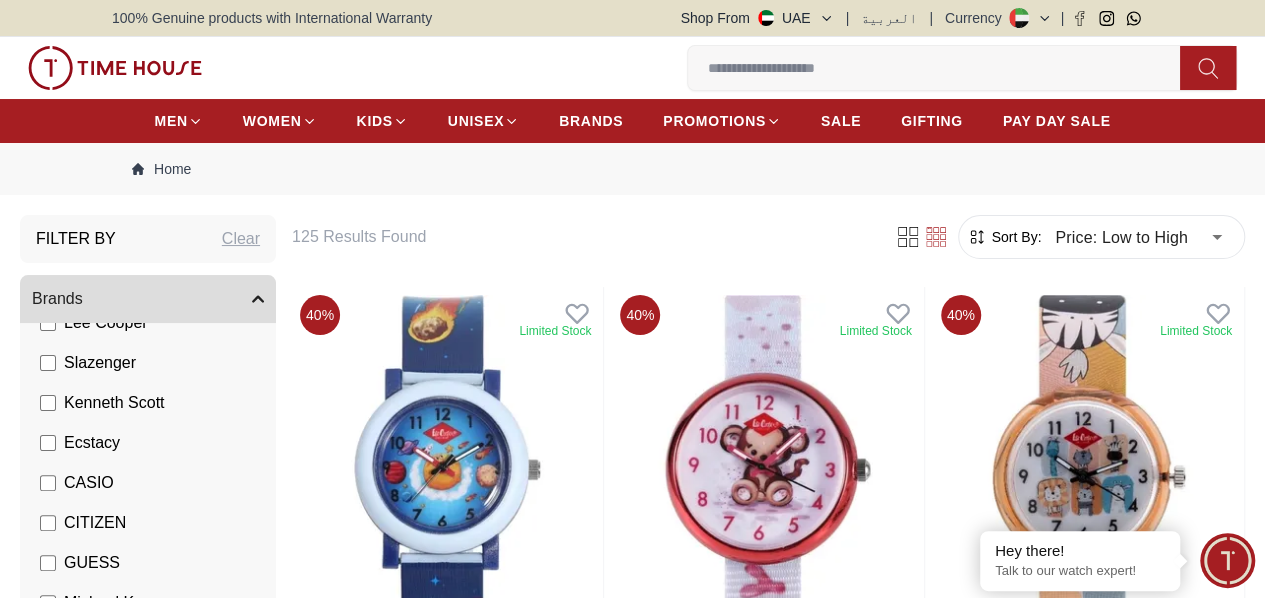 scroll, scrollTop: 110, scrollLeft: 0, axis: vertical 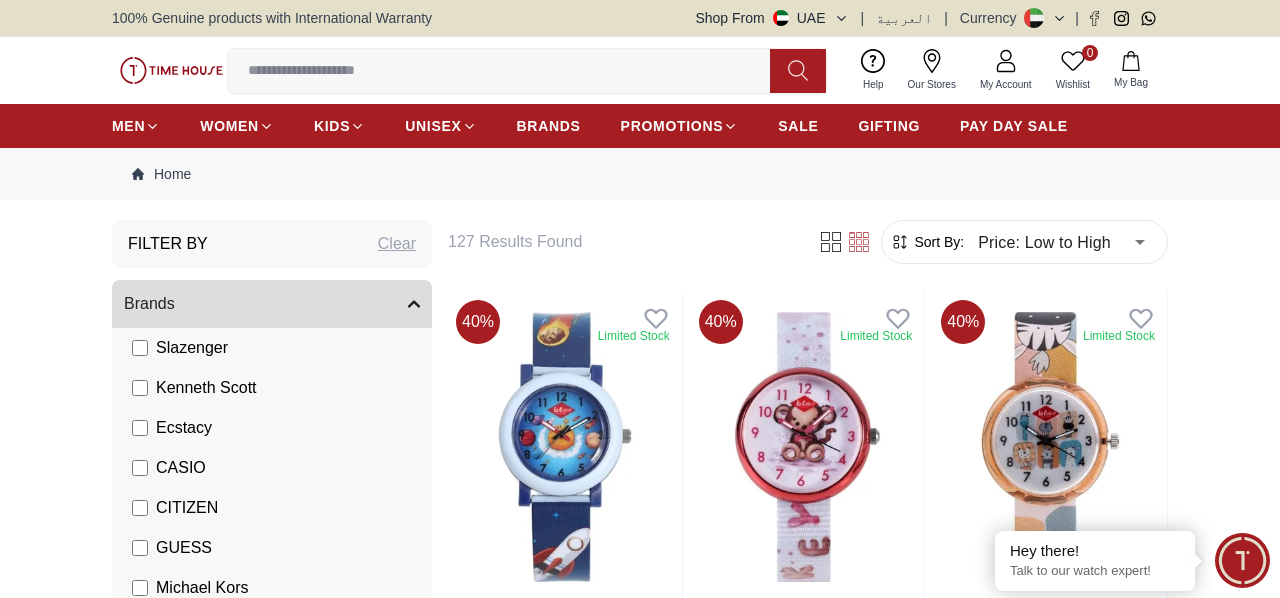 click on "100% Genuine products with International Warranty Shop From UAE | العربية |     Currency    | 0 Wishlist My Bag Help Our Stores My Account 0 Wishlist My Bag MEN WOMEN KIDS UNISEX BRANDS PROMOTIONS SALE GIFTING PAY DAY SALE Home    Filter By Clear Brands Lee Cooper Slazenger Kenneth Scott Ecstacy CASIO CITIZEN GUESS Michael Kors Police G-Shock Ciga Design Case Diameter (Mm) 36 40 34 33.2 36.3 29.8 31.1 34.4 37.4 35.2 34.9 Band Material Metal Silicone Leather Stainless Steel Nylon Brushed With Polished Middle Link Stainless Steel Genuine Leather Genuine Leather  Acetate Resin Stainless steel Calf Leather Band Closure Clasp Buckle Free Adjust Tang Buckle Butterfly Buckle Butterfly Clasp Adjustable Clasp Deployment Clasp Triple-fold Clasp Deployment Clasp with Push Button Three-fold clasp with push button release Deployment with Push Button Release Screen Type Amoled TFT LCD Display Display Type Analog Automatic Mechanical Chronograph Analog-Digital Digital Smart Watch Smart Eco Drive HD-IPS 10" at bounding box center (640, 2306) 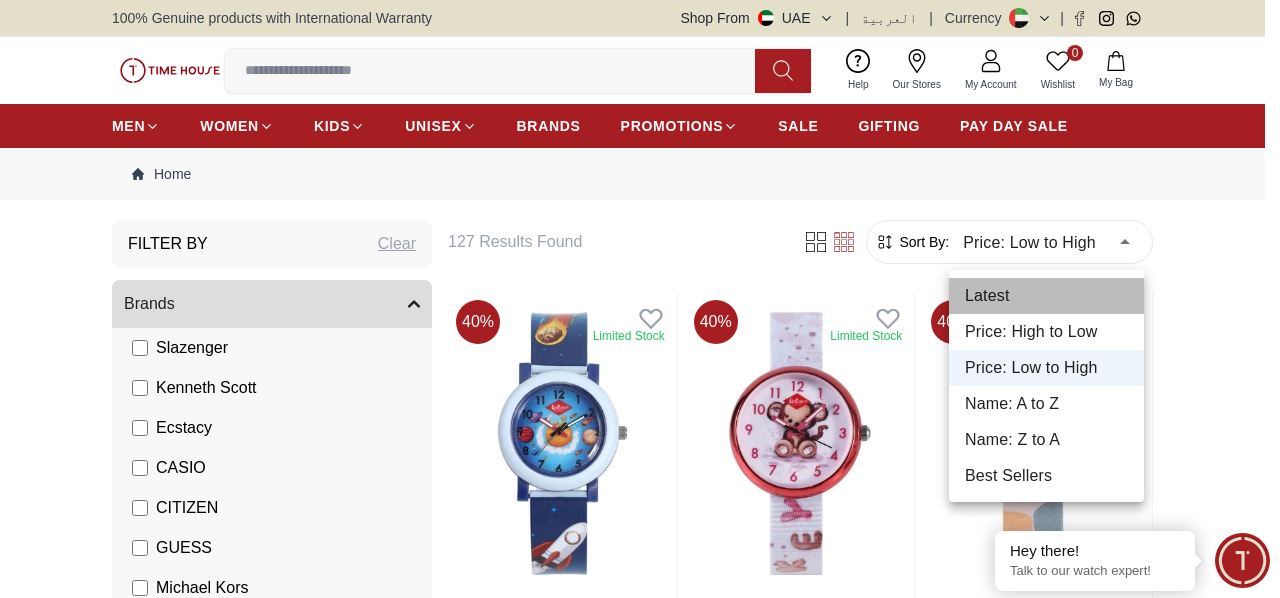 click on "Latest" at bounding box center [1046, 296] 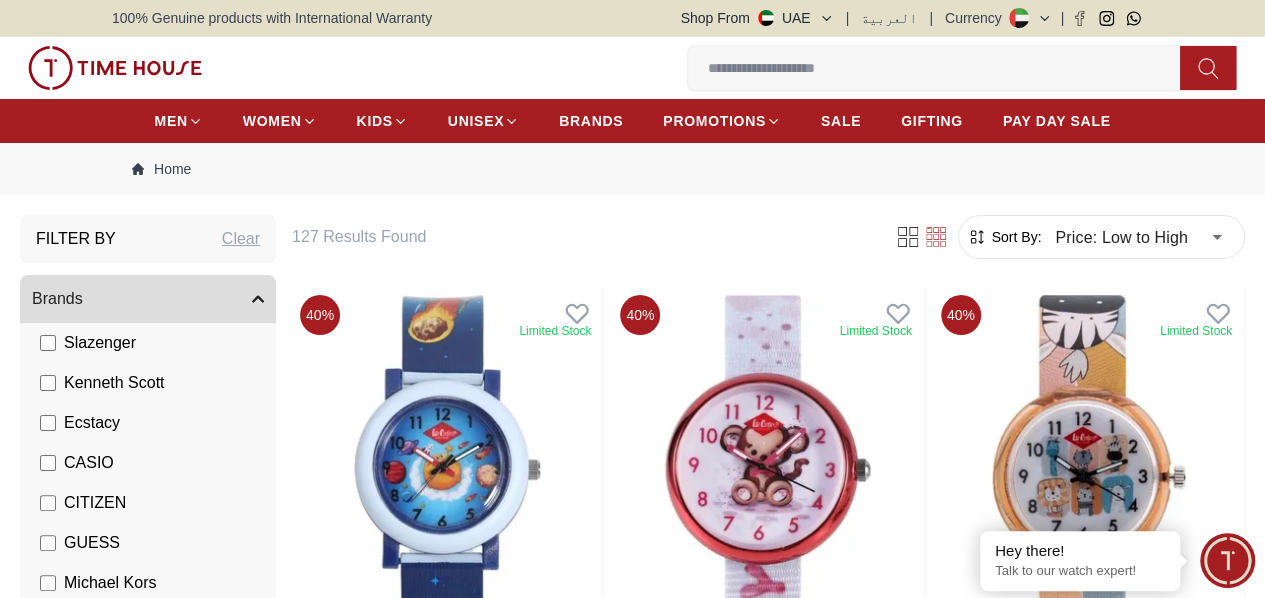 type on "*" 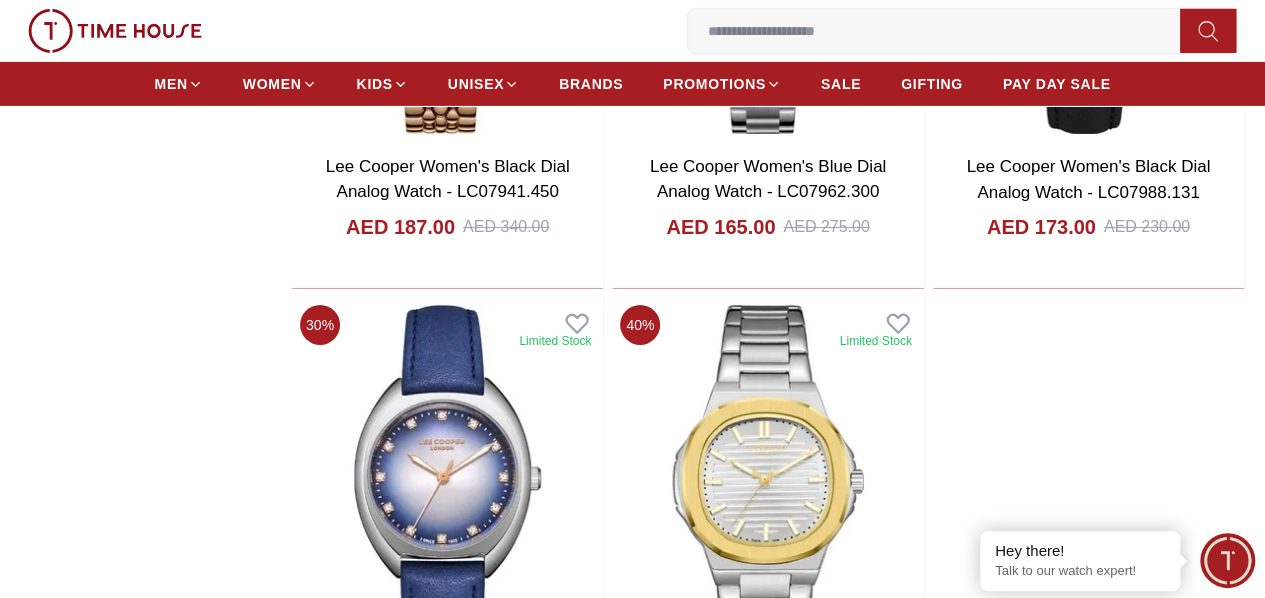 scroll, scrollTop: 3350, scrollLeft: 0, axis: vertical 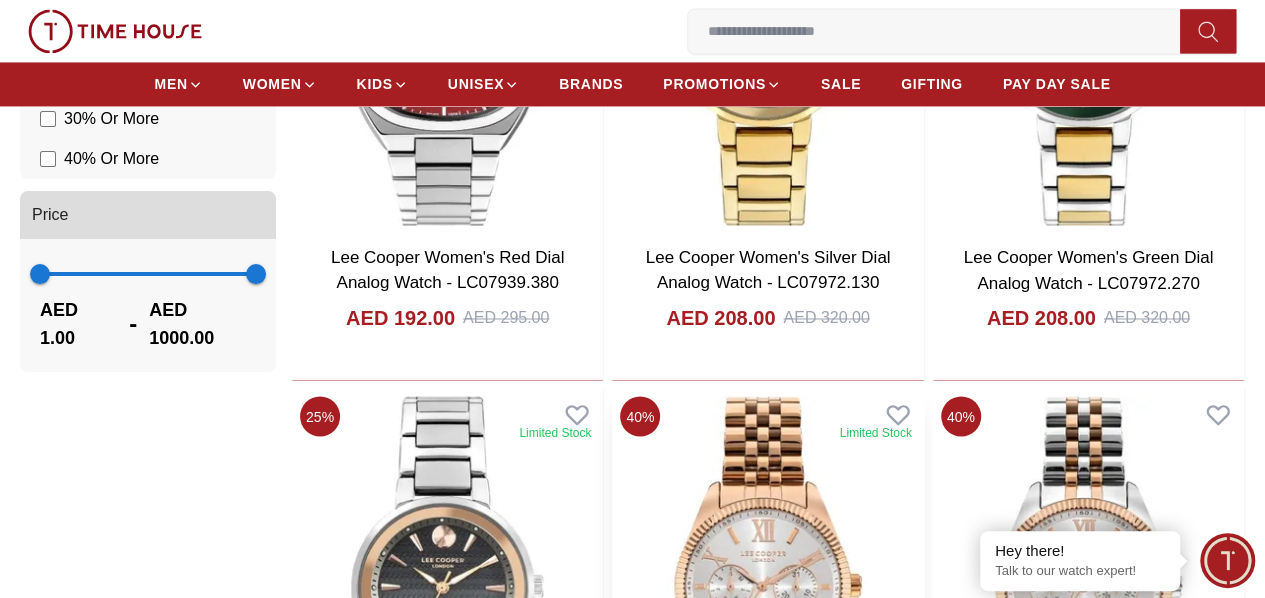 click at bounding box center [767, 586] 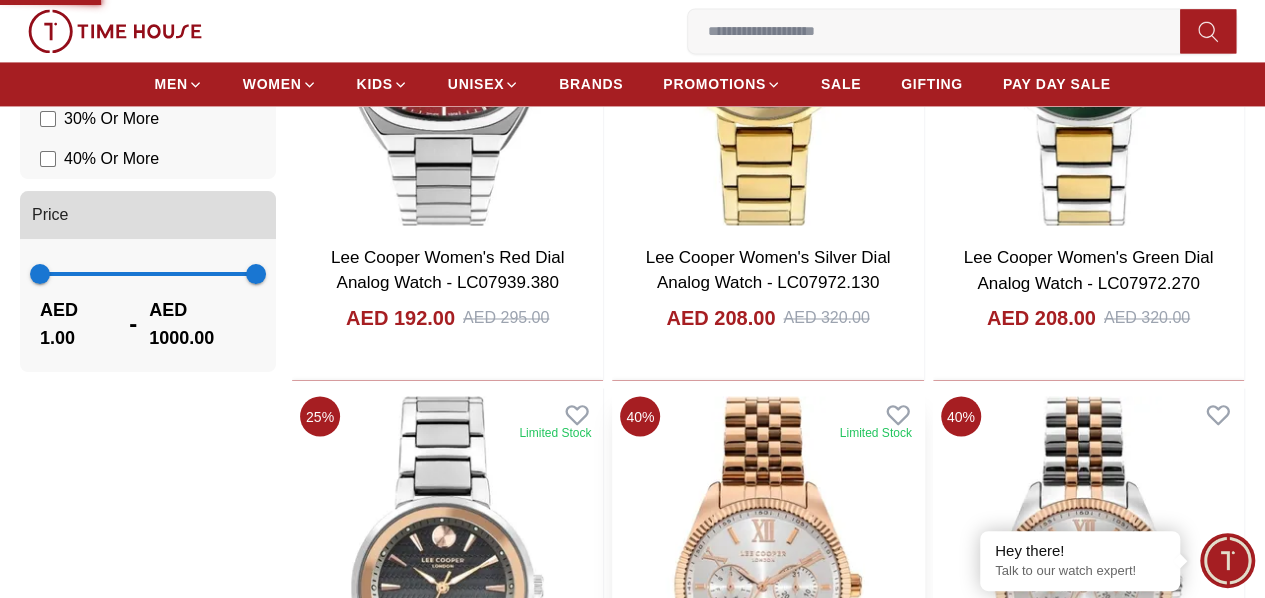 click at bounding box center (767, 586) 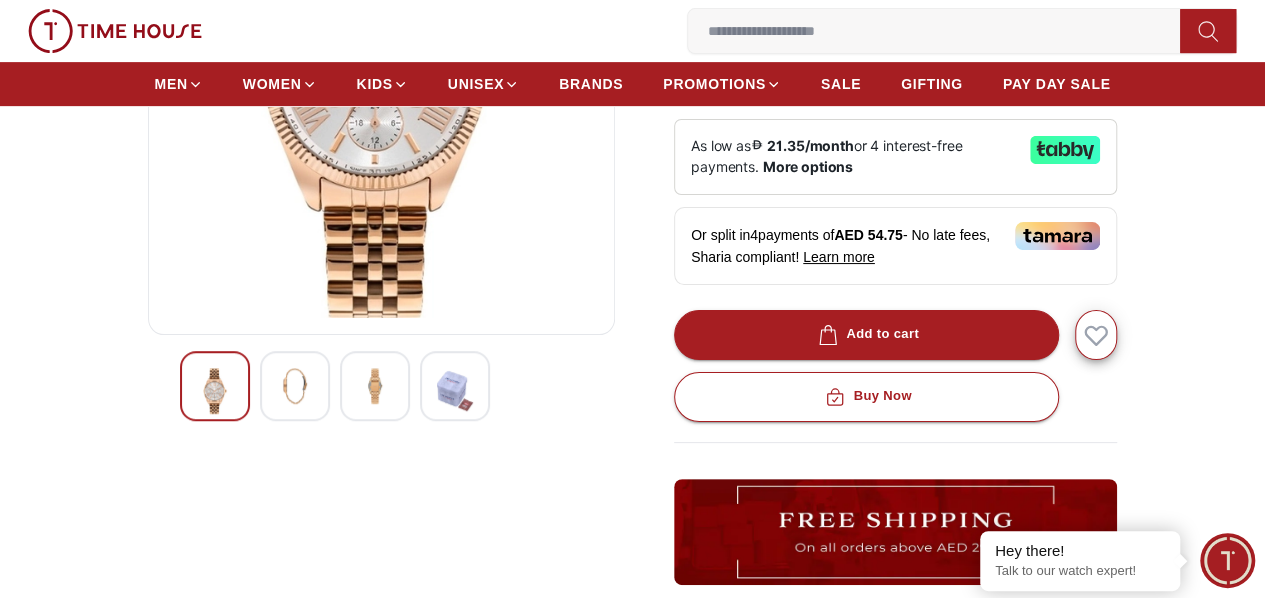 scroll, scrollTop: 440, scrollLeft: 0, axis: vertical 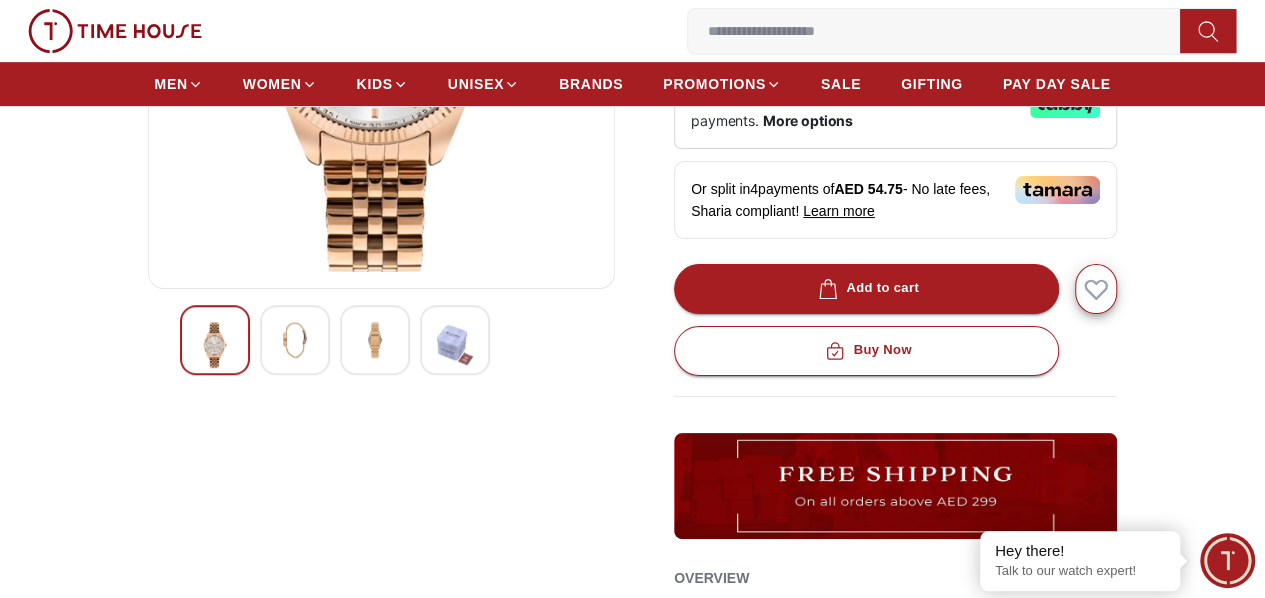 click at bounding box center [375, 340] 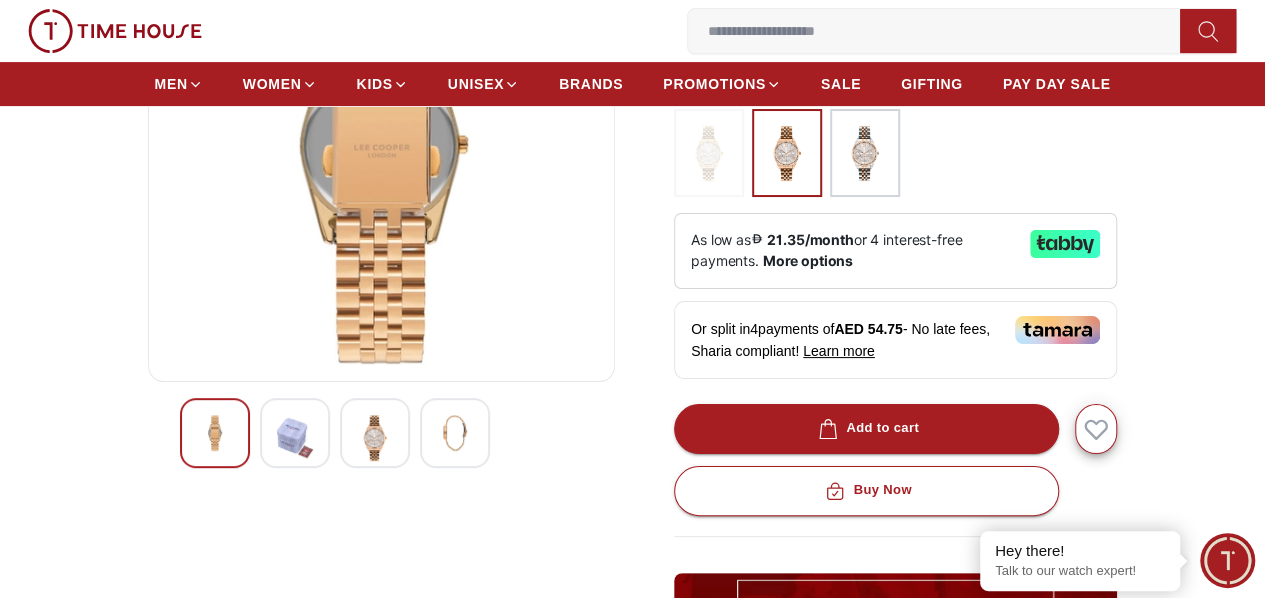 scroll, scrollTop: 400, scrollLeft: 0, axis: vertical 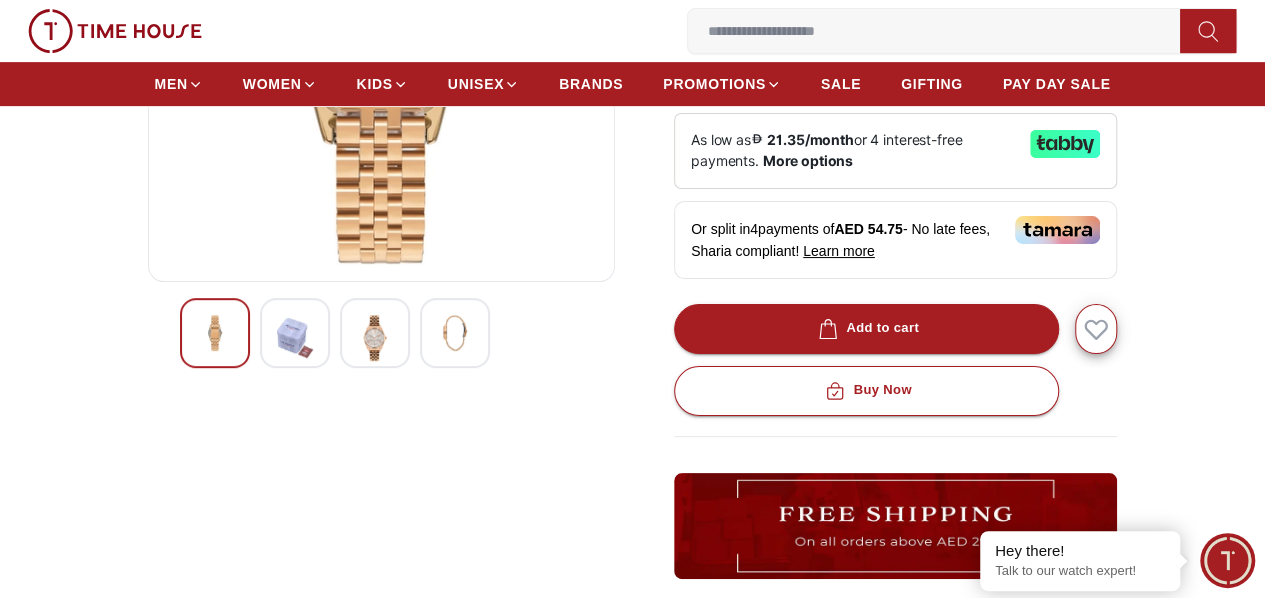 click at bounding box center (375, 338) 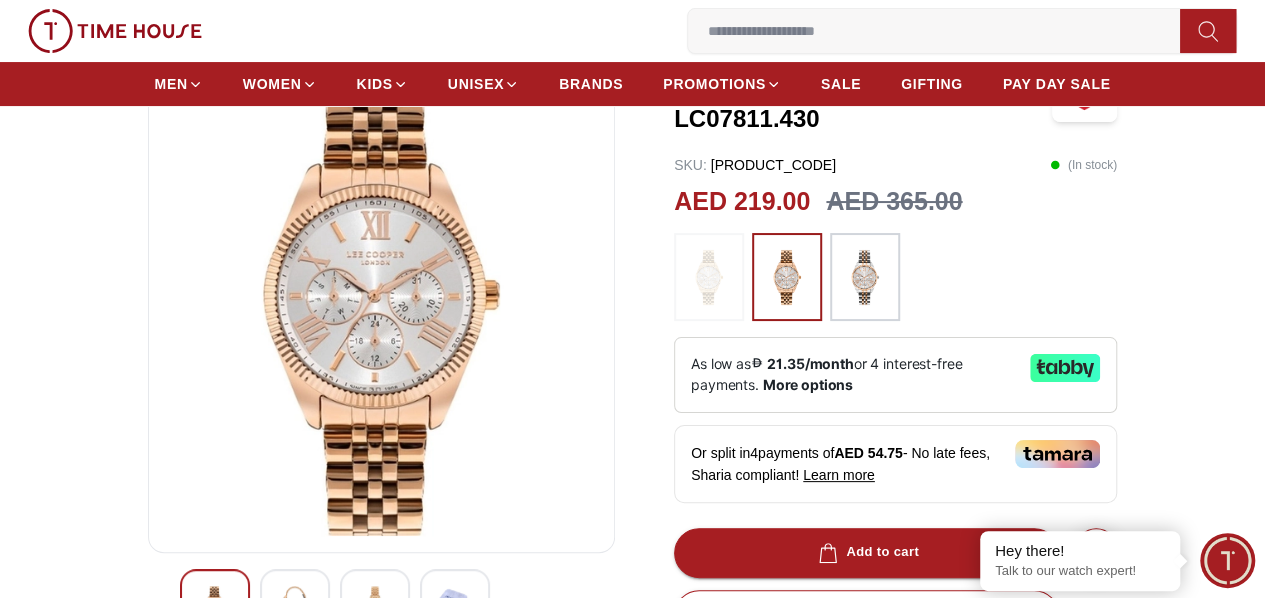 scroll, scrollTop: 160, scrollLeft: 0, axis: vertical 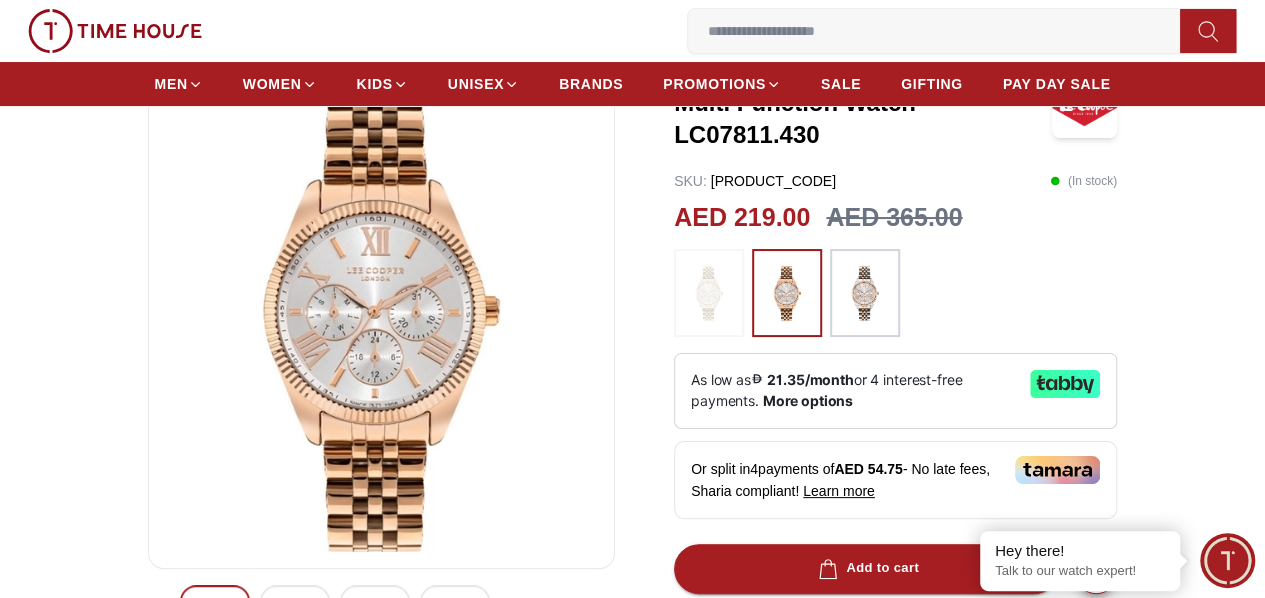 click at bounding box center [865, 293] 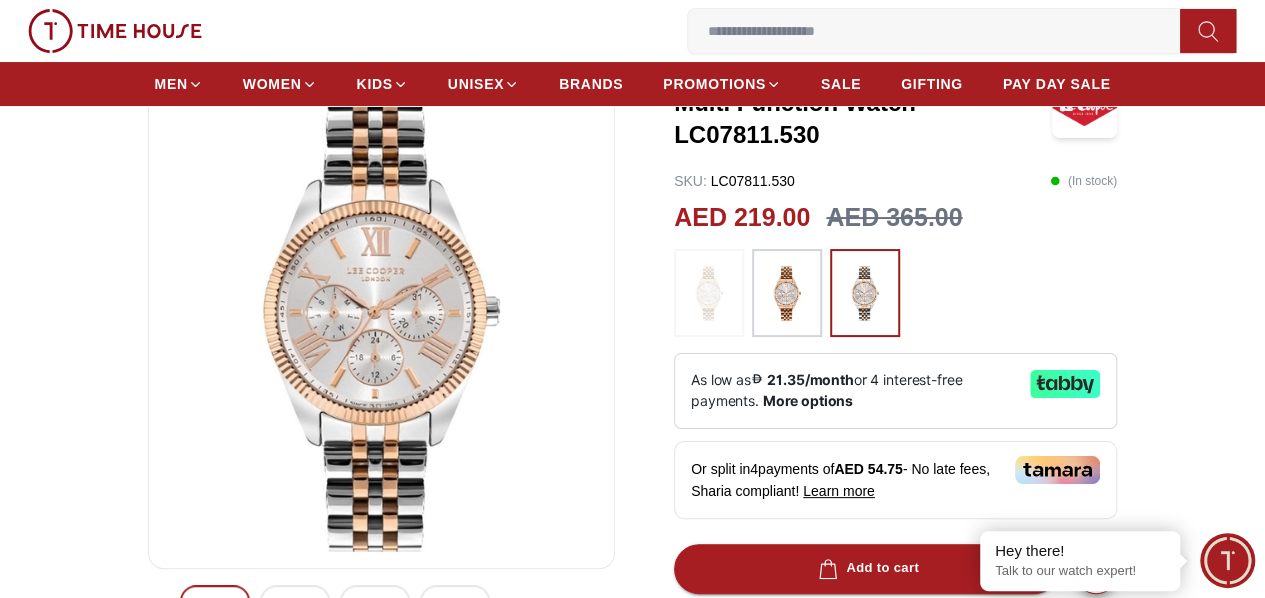 click at bounding box center (787, 293) 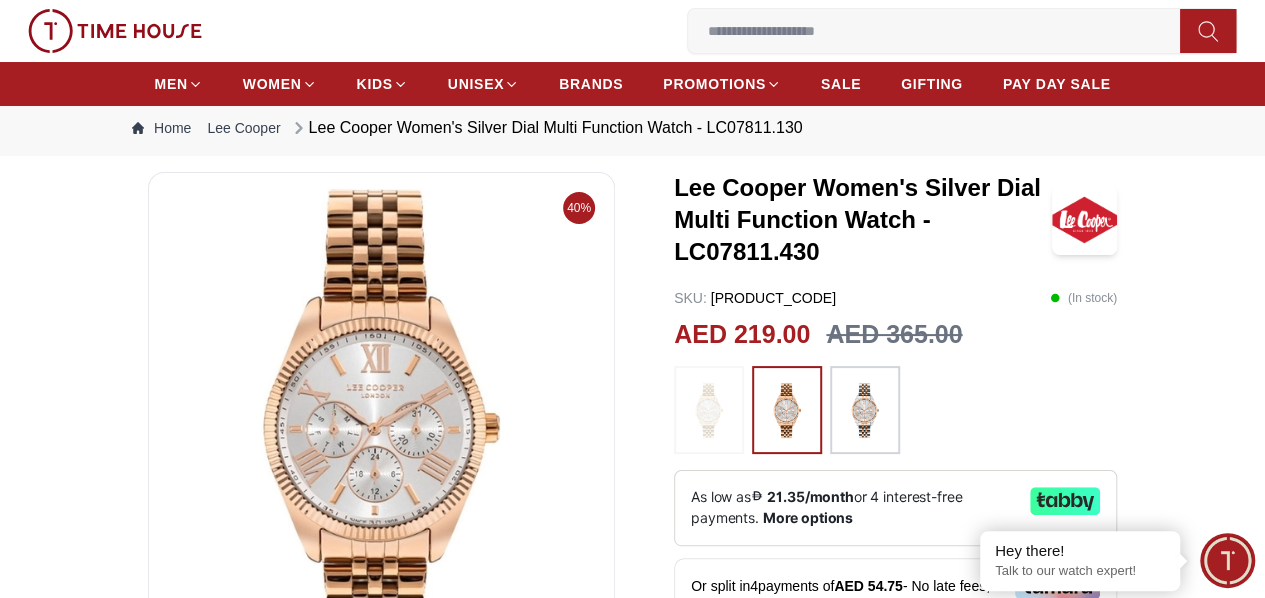 scroll, scrollTop: 40, scrollLeft: 0, axis: vertical 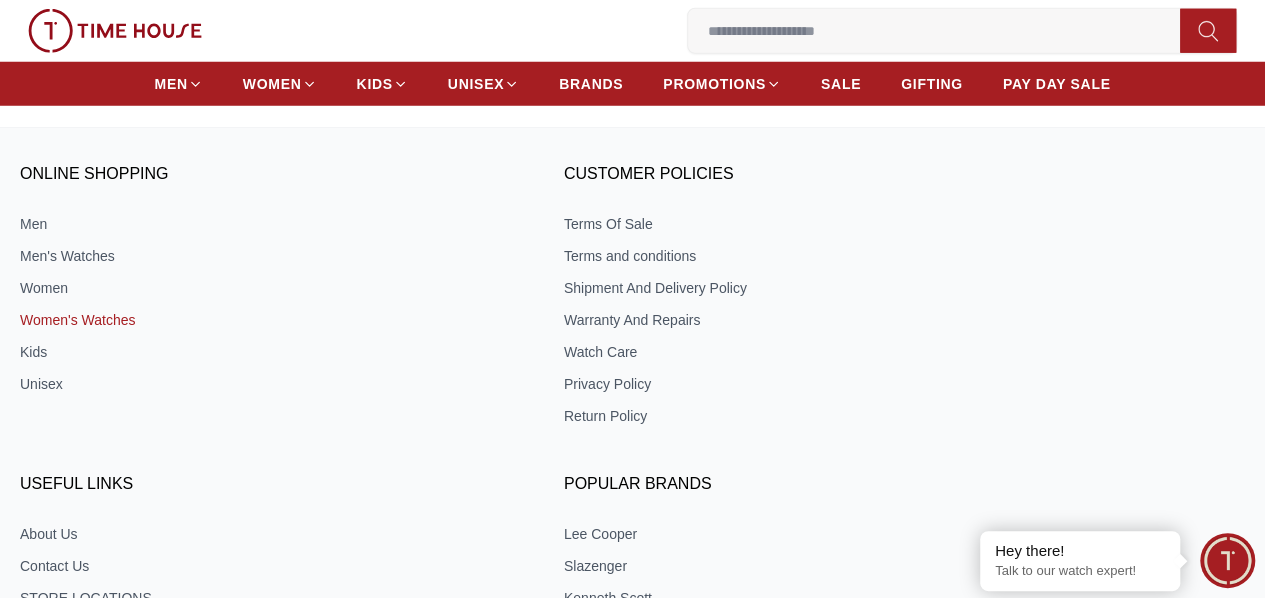click on "Women's Watches" at bounding box center [270, 320] 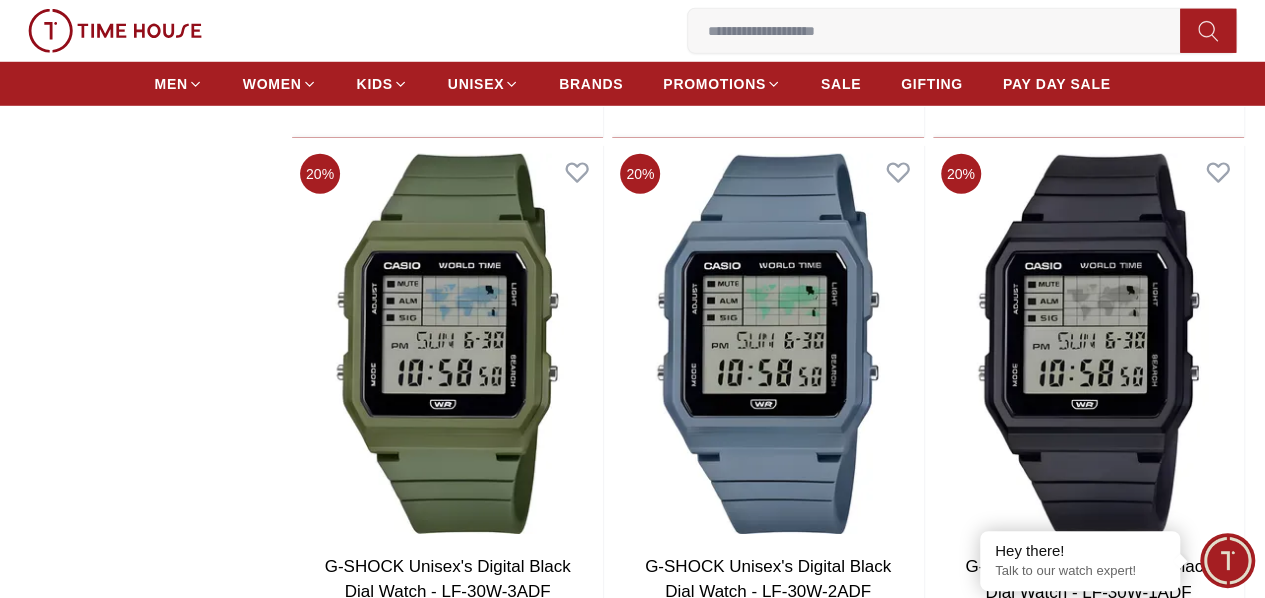 scroll, scrollTop: 2960, scrollLeft: 0, axis: vertical 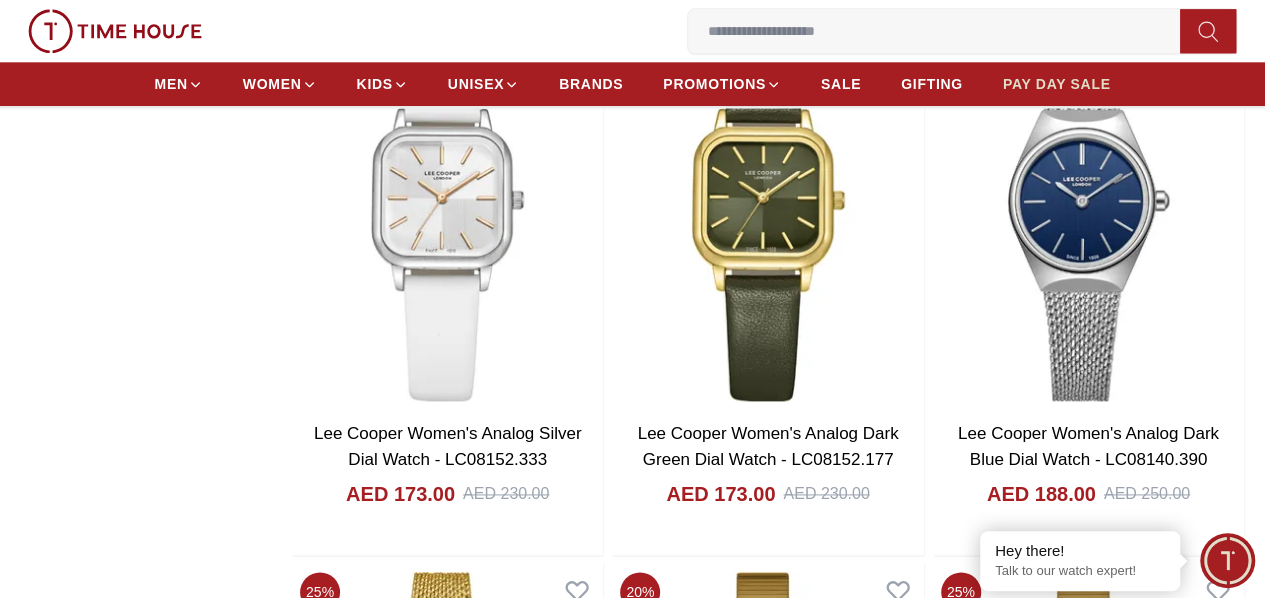click on "PAY DAY SALE" at bounding box center (1057, 84) 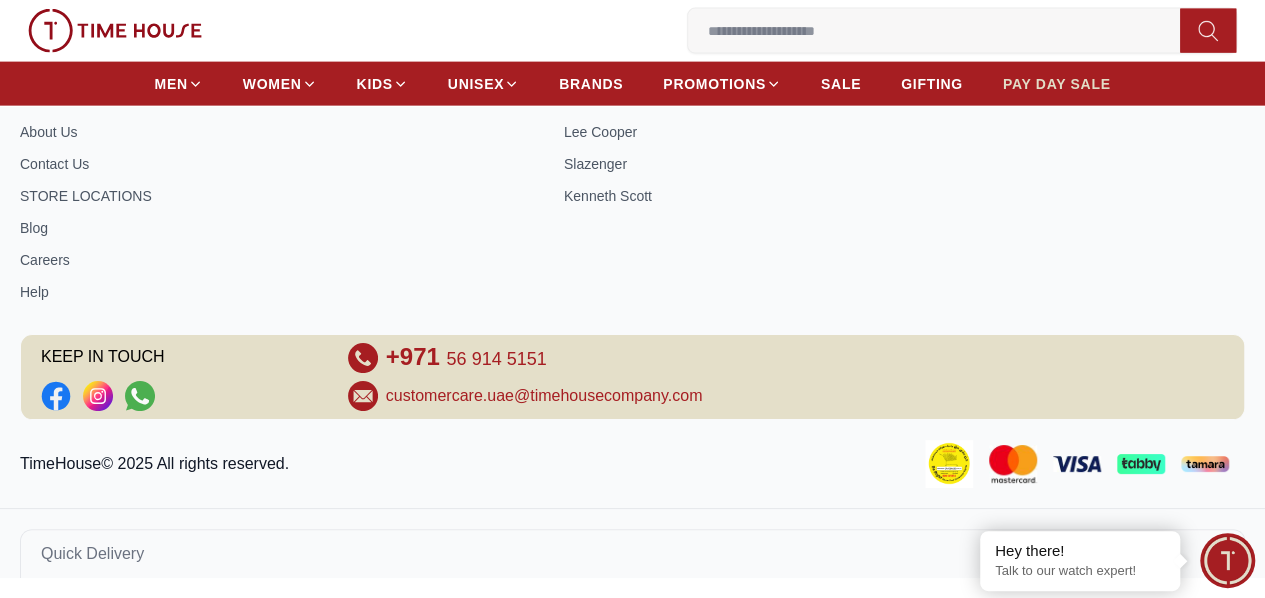 scroll, scrollTop: 0, scrollLeft: 0, axis: both 